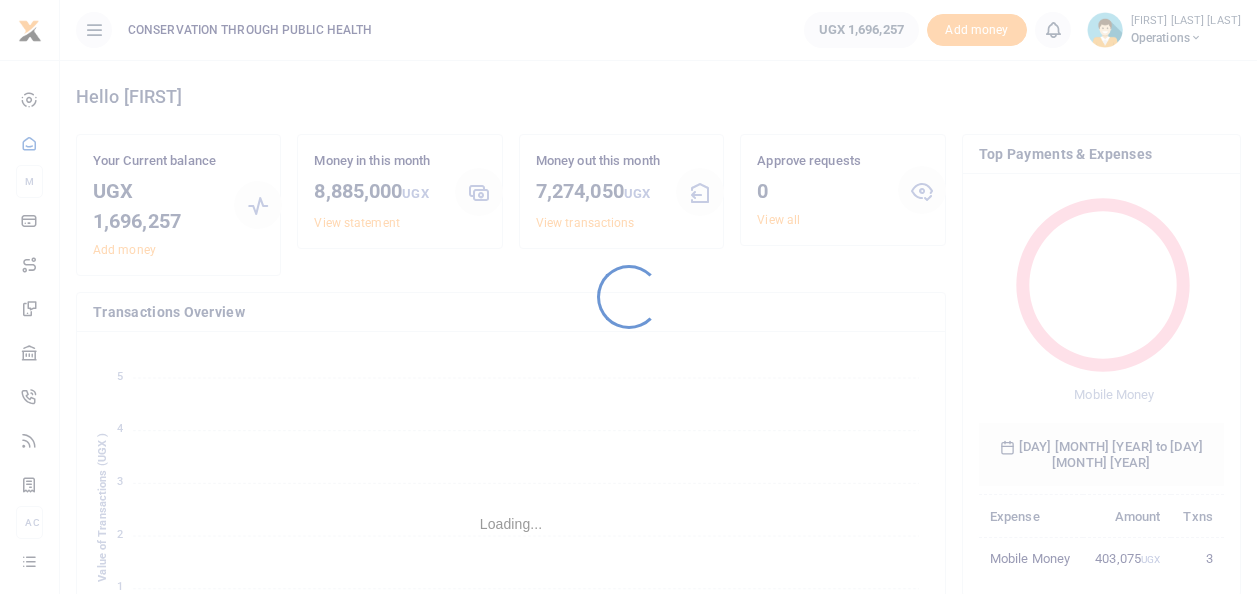 scroll, scrollTop: 0, scrollLeft: 0, axis: both 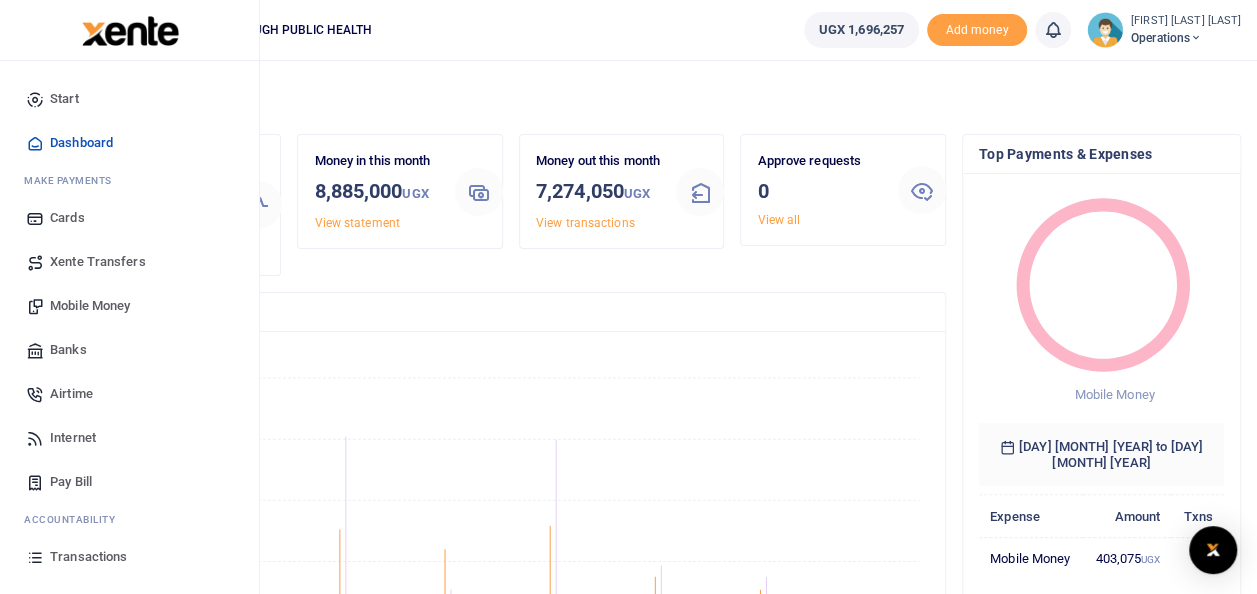 click on "Mobile Money" at bounding box center (90, 306) 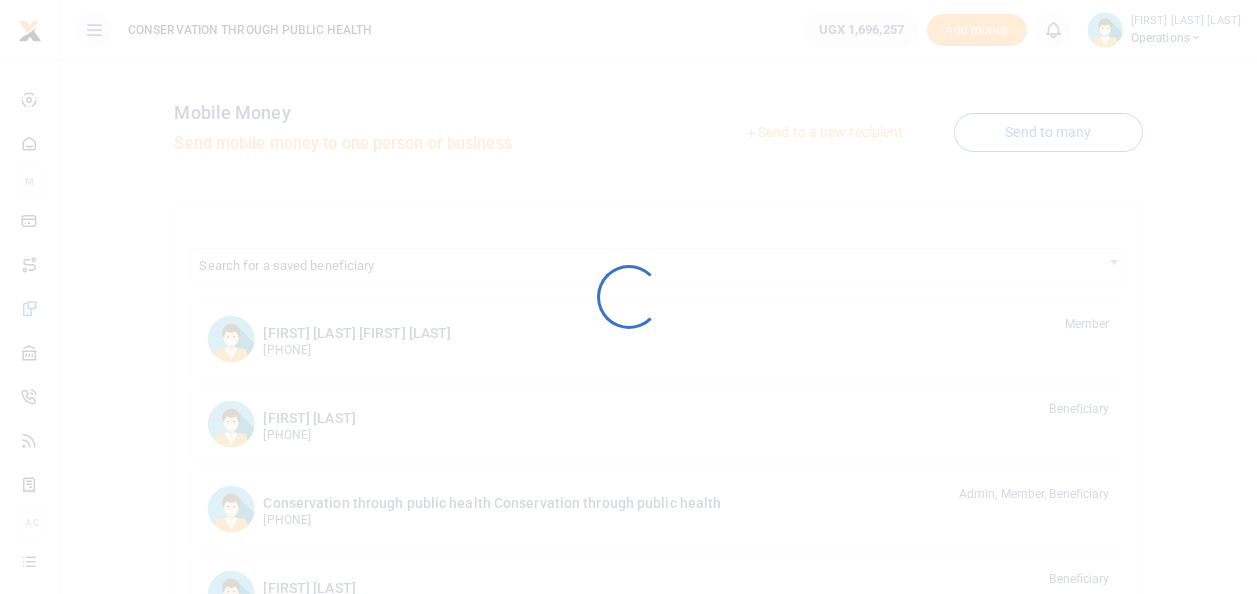 scroll, scrollTop: 0, scrollLeft: 0, axis: both 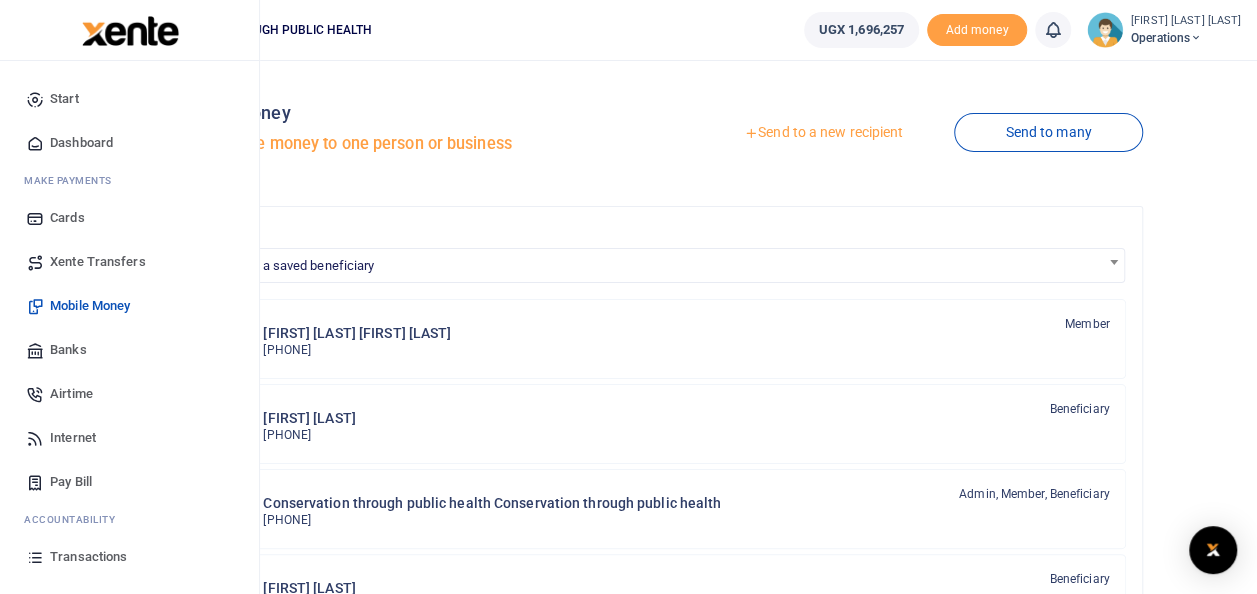 click on "Dashboard" at bounding box center (81, 143) 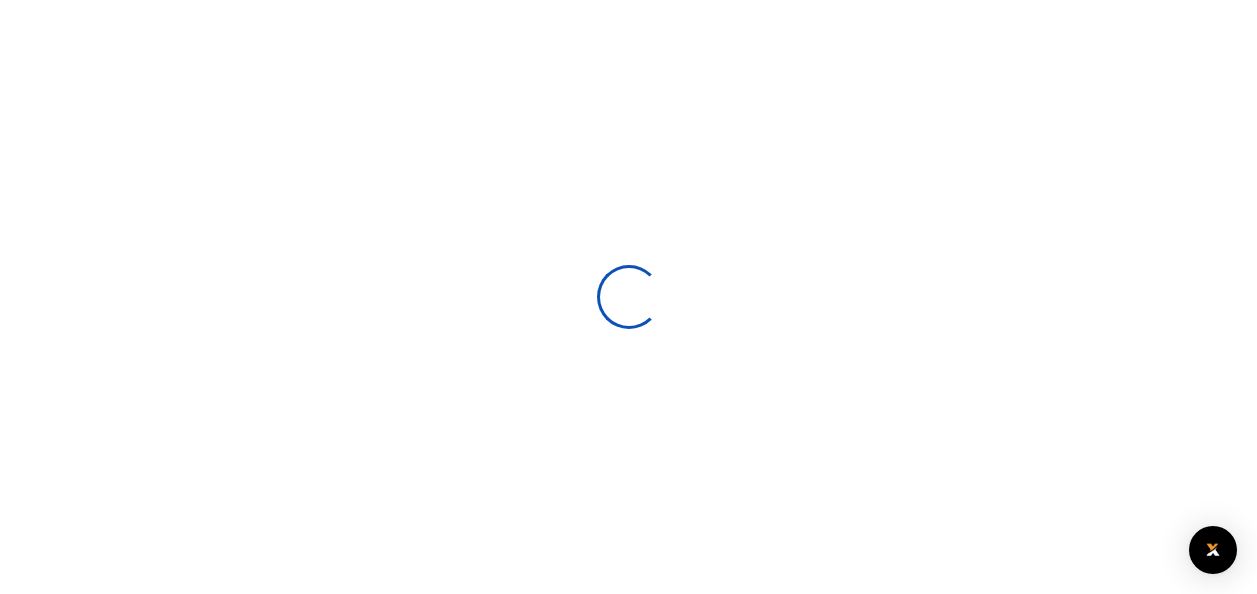 scroll, scrollTop: 0, scrollLeft: 0, axis: both 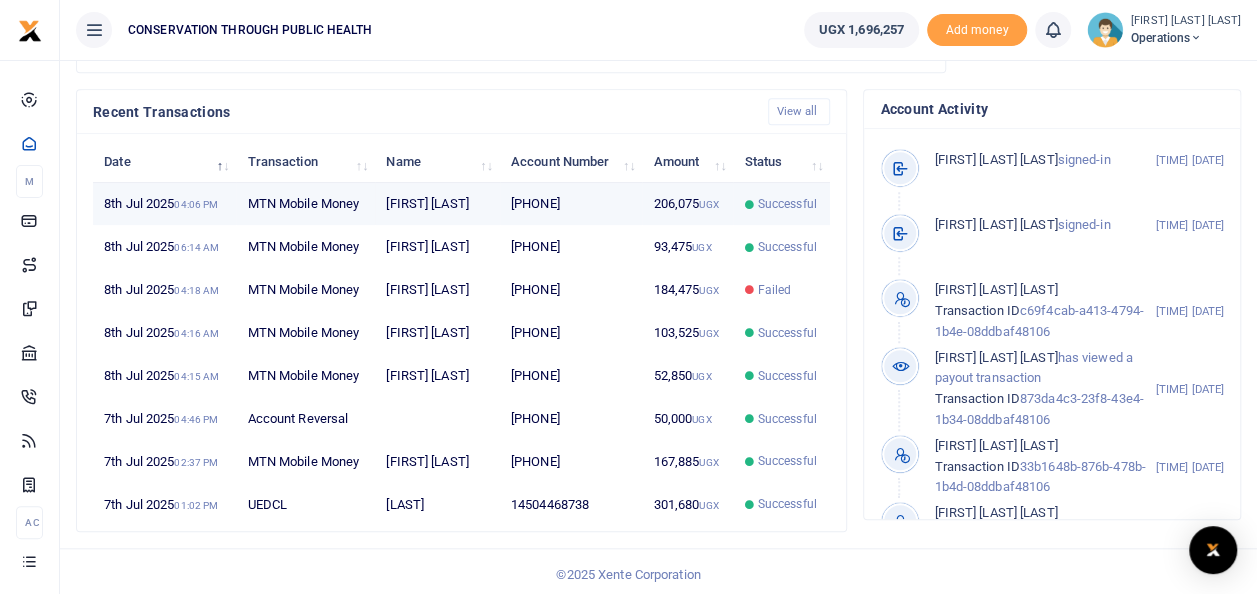 click on "Successful" at bounding box center (787, 204) 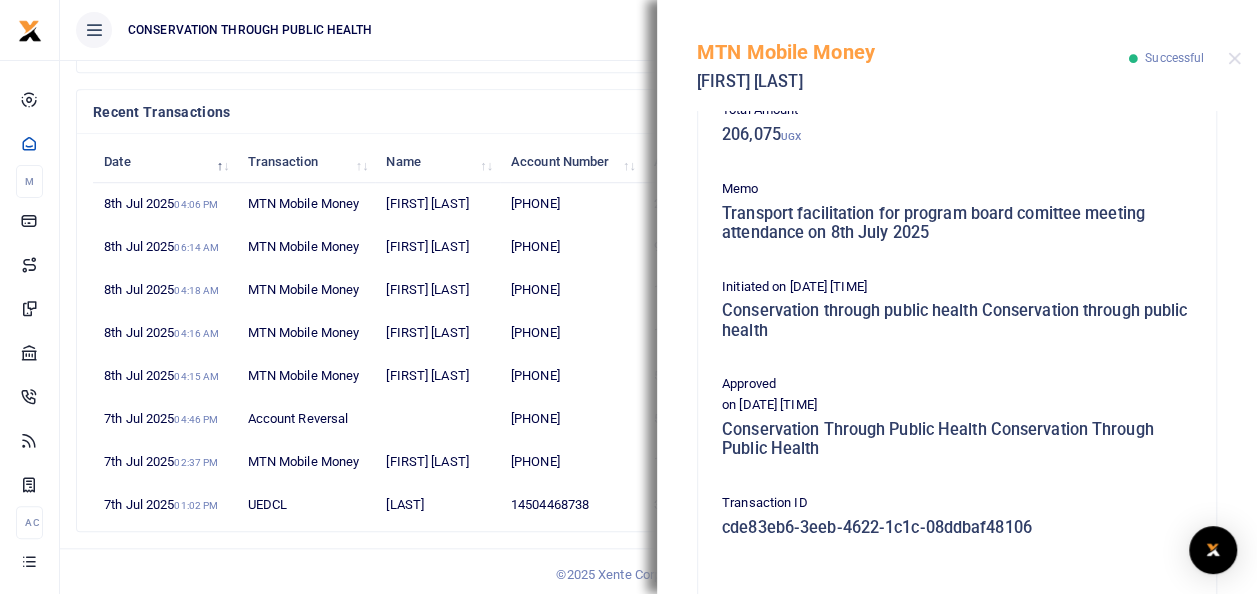 scroll, scrollTop: 360, scrollLeft: 0, axis: vertical 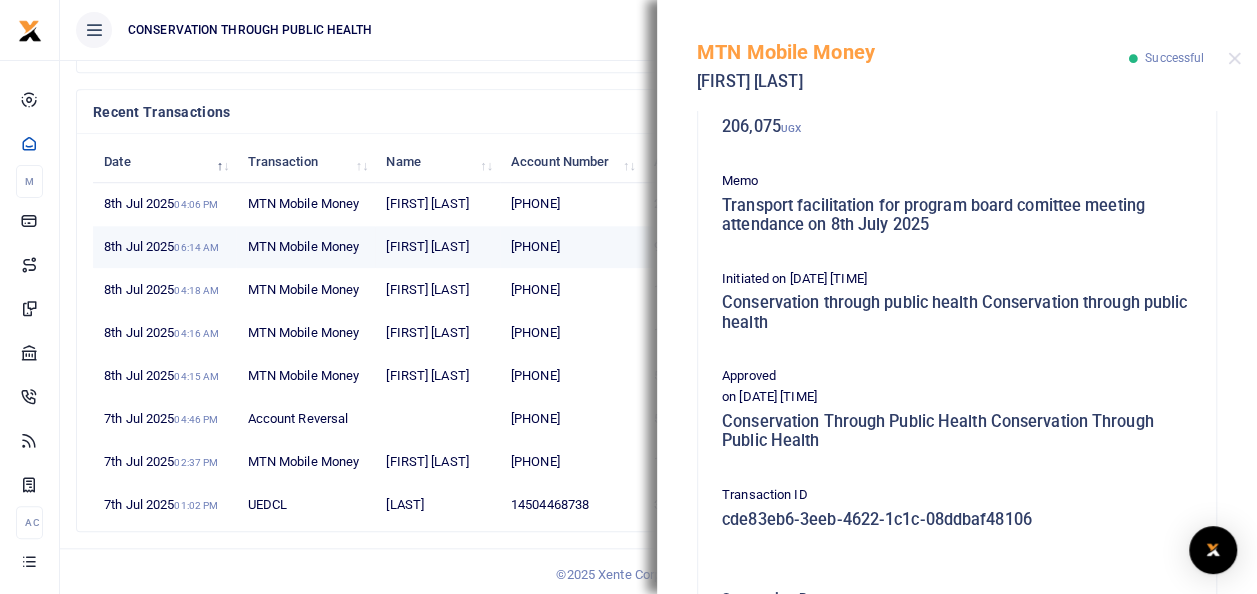 click on "Richard Onzima" at bounding box center [437, 247] 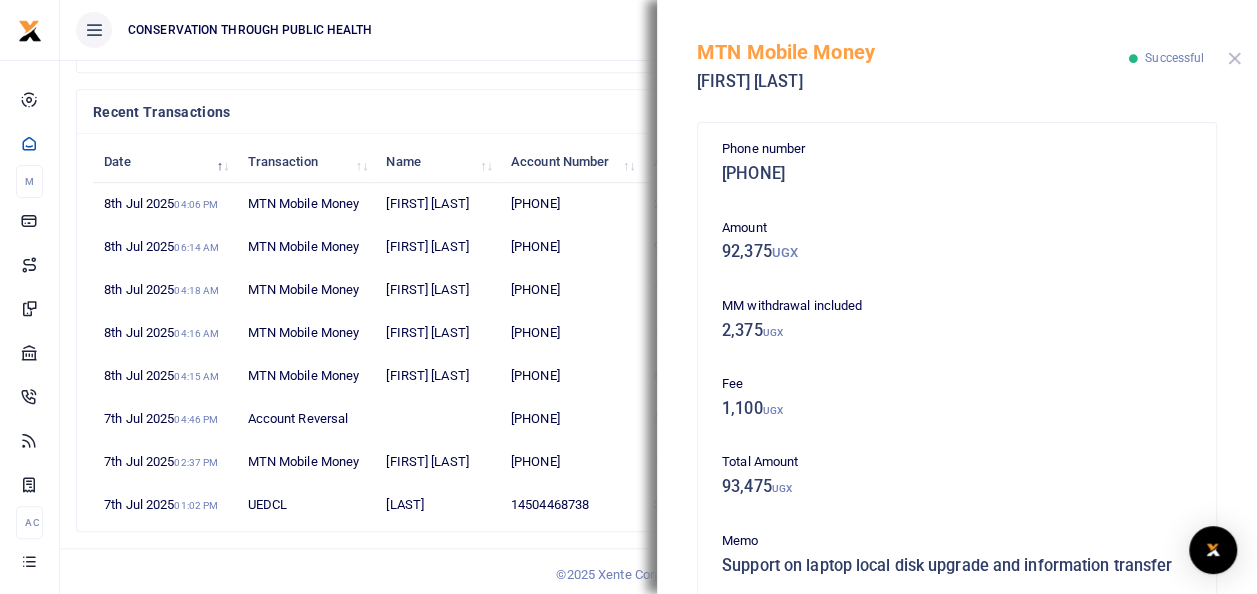 click at bounding box center [1234, 58] 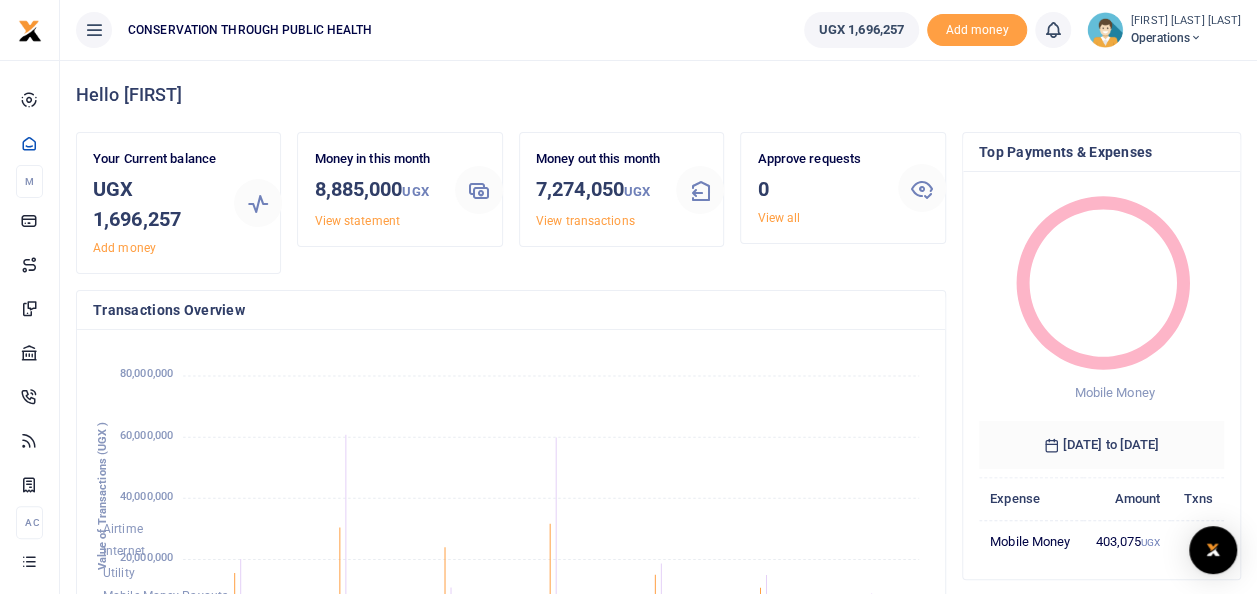 scroll, scrollTop: 0, scrollLeft: 0, axis: both 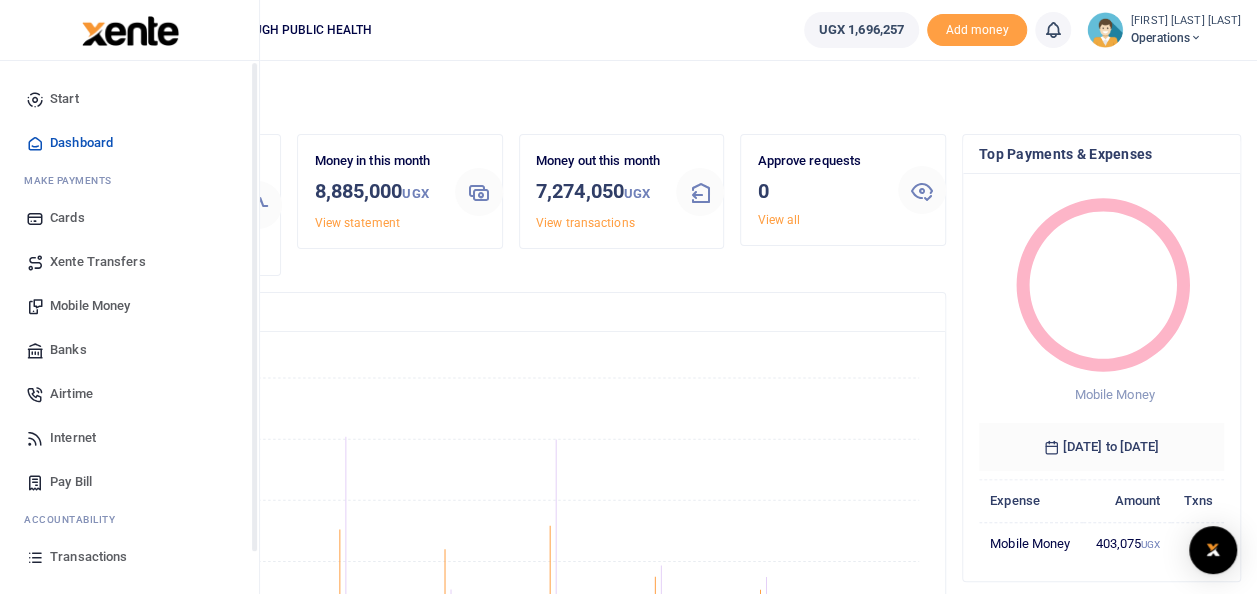 click on "Mobile Money" at bounding box center [90, 306] 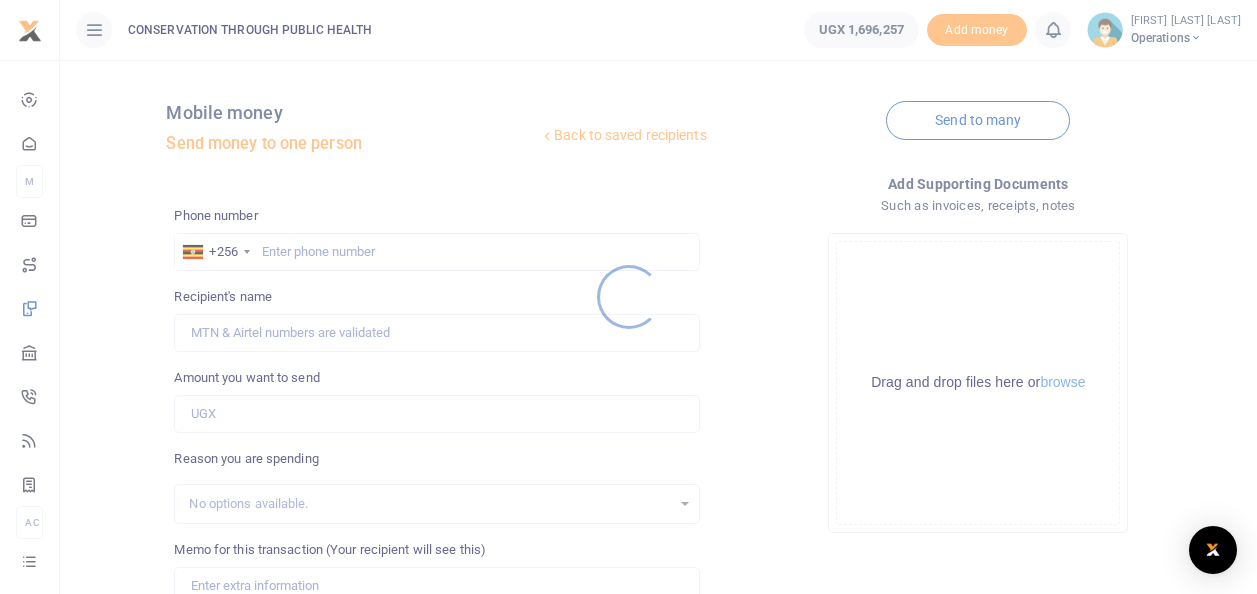 scroll, scrollTop: 0, scrollLeft: 0, axis: both 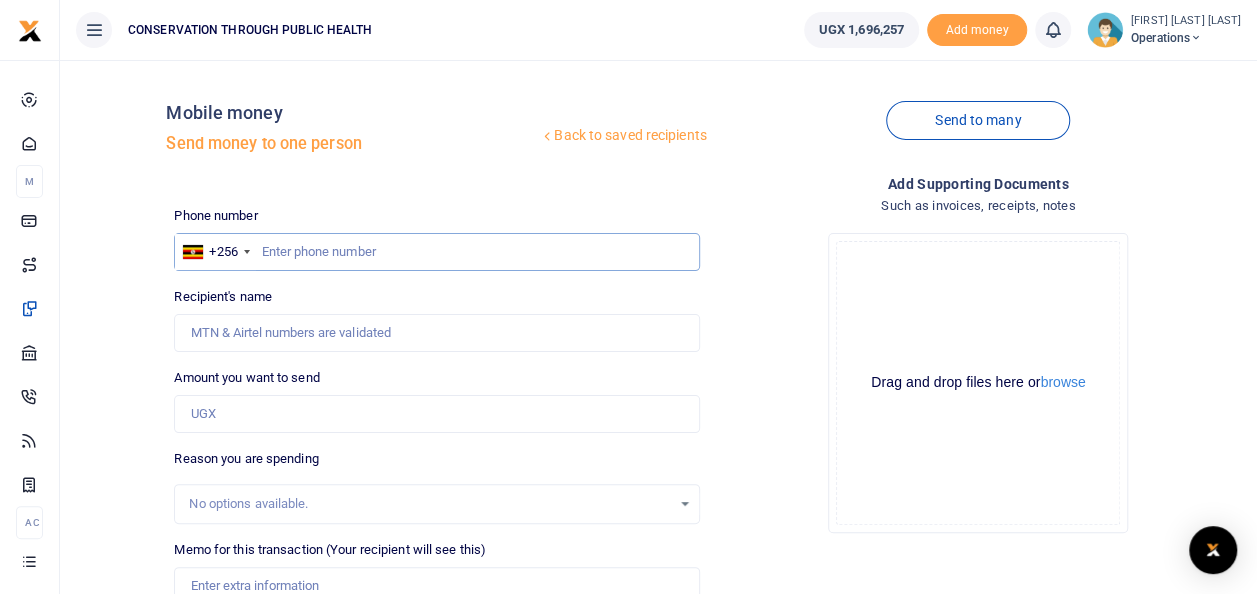 click at bounding box center (436, 252) 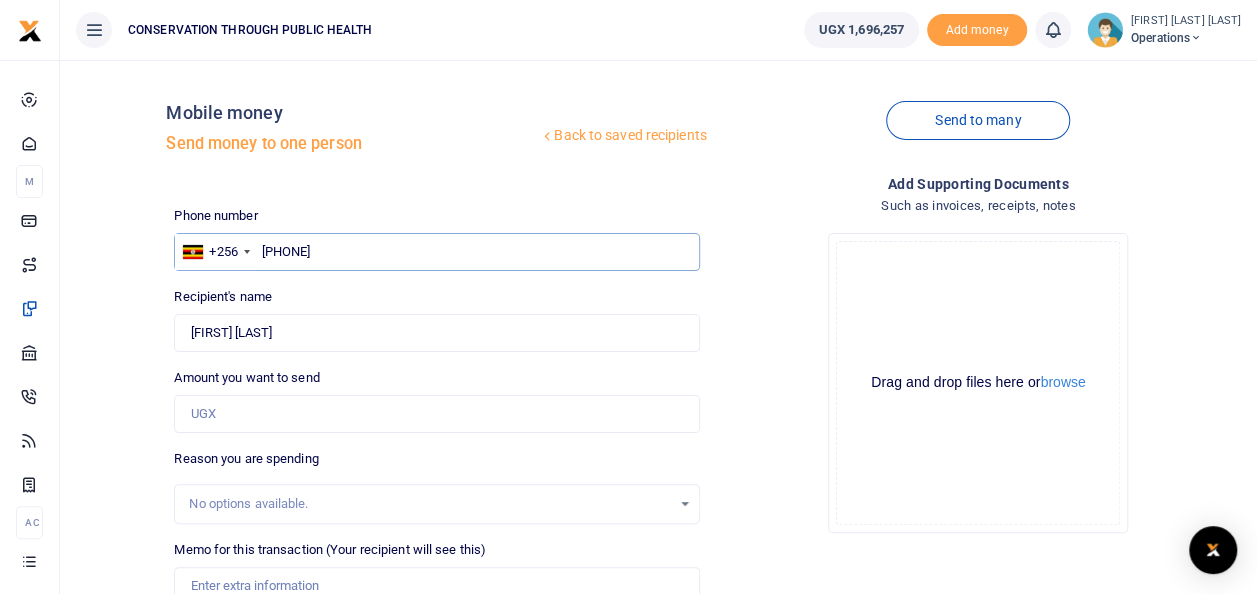 type on "774070250" 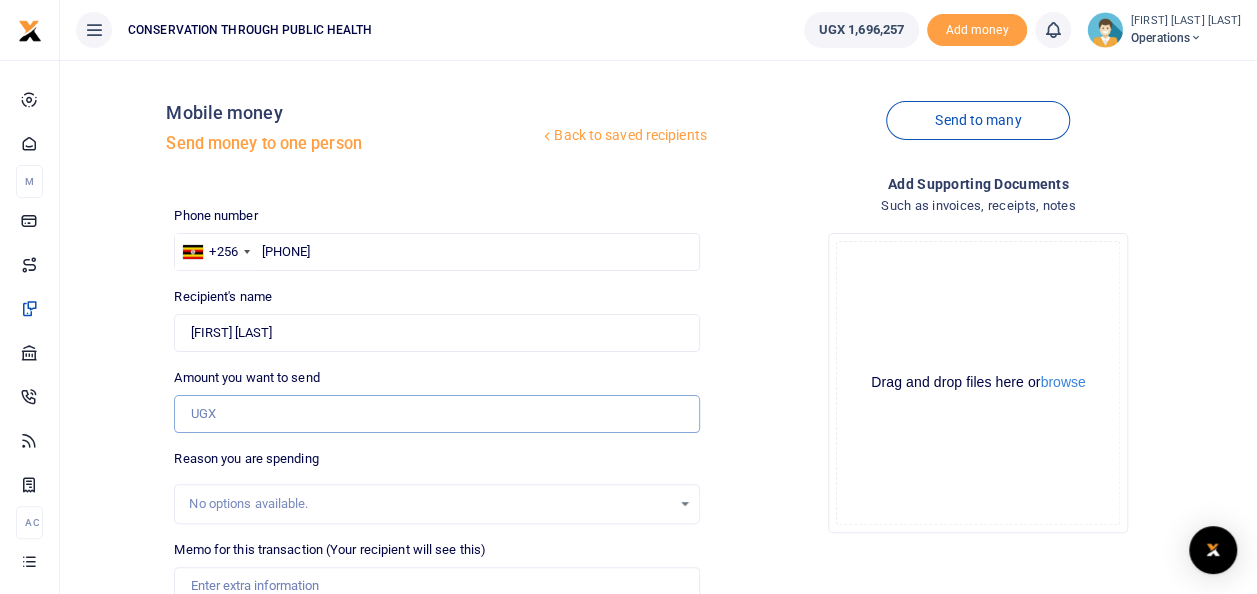 click on "Amount you want to send" at bounding box center (436, 414) 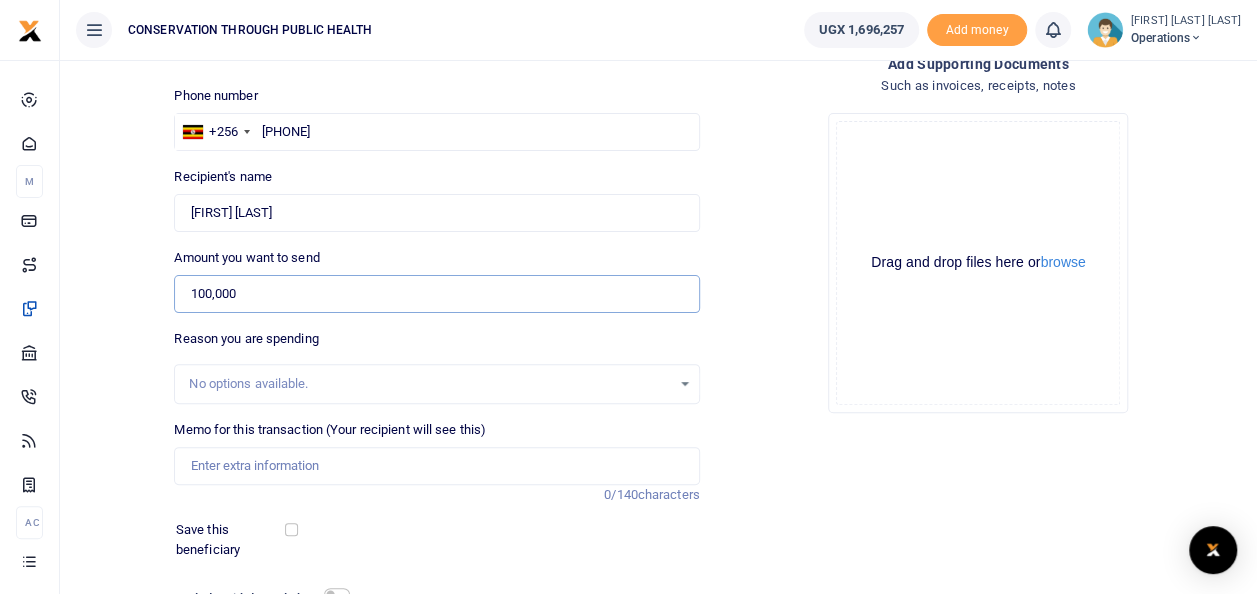 scroll, scrollTop: 234, scrollLeft: 0, axis: vertical 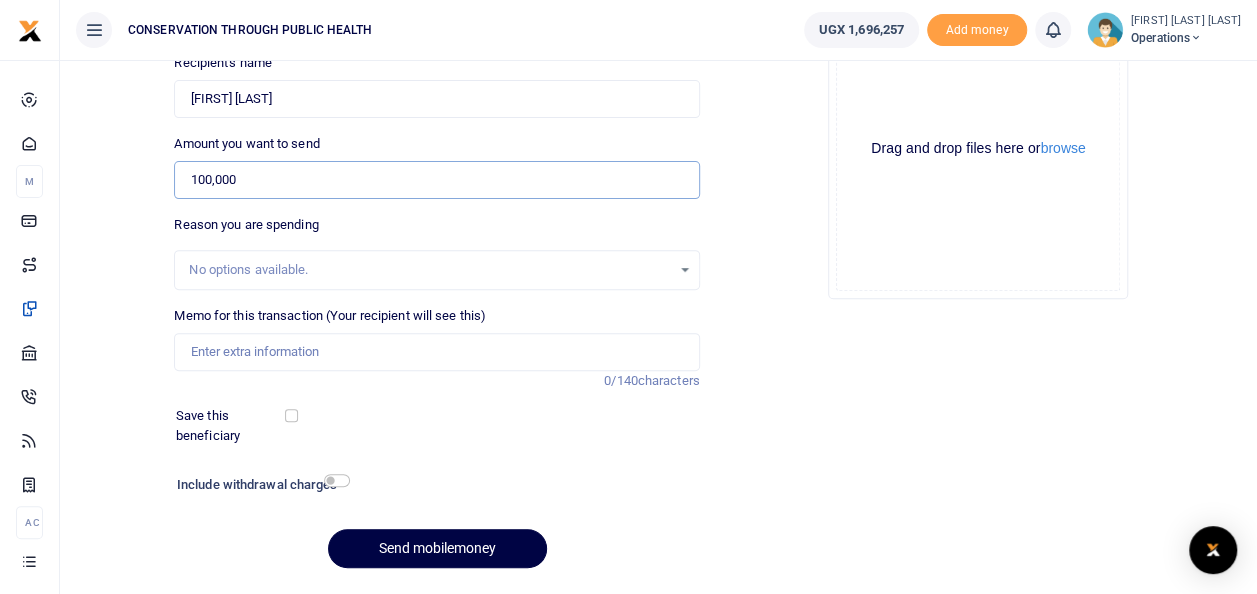 type on "100,000" 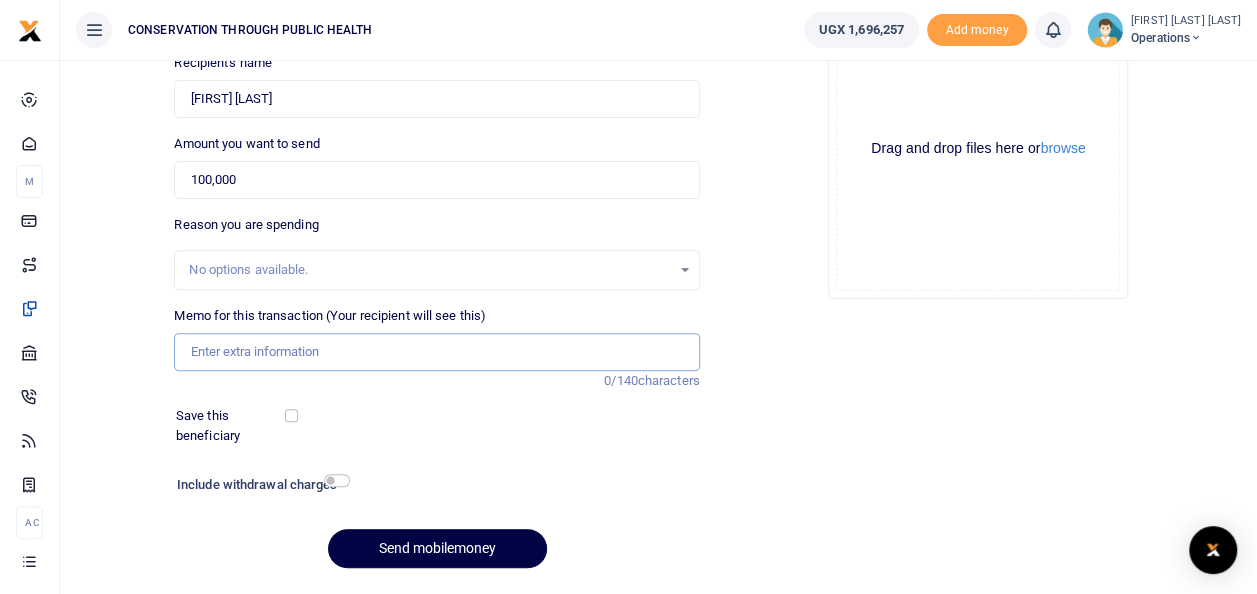 click on "Memo for this transaction (Your recipient will see this)" at bounding box center [436, 352] 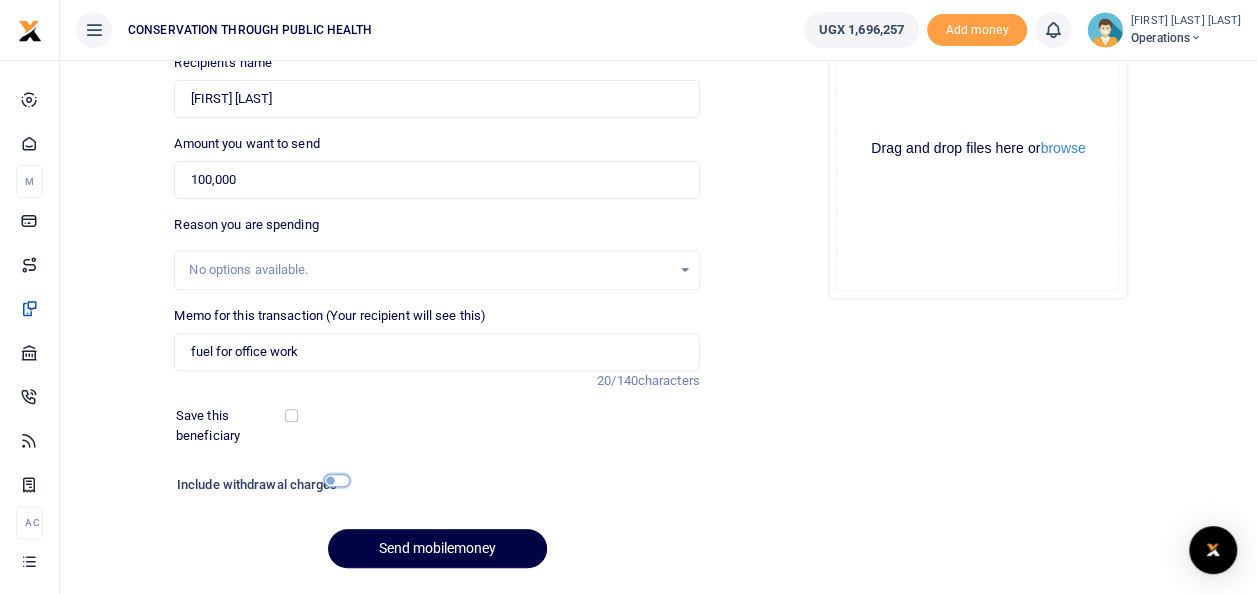click at bounding box center (337, 480) 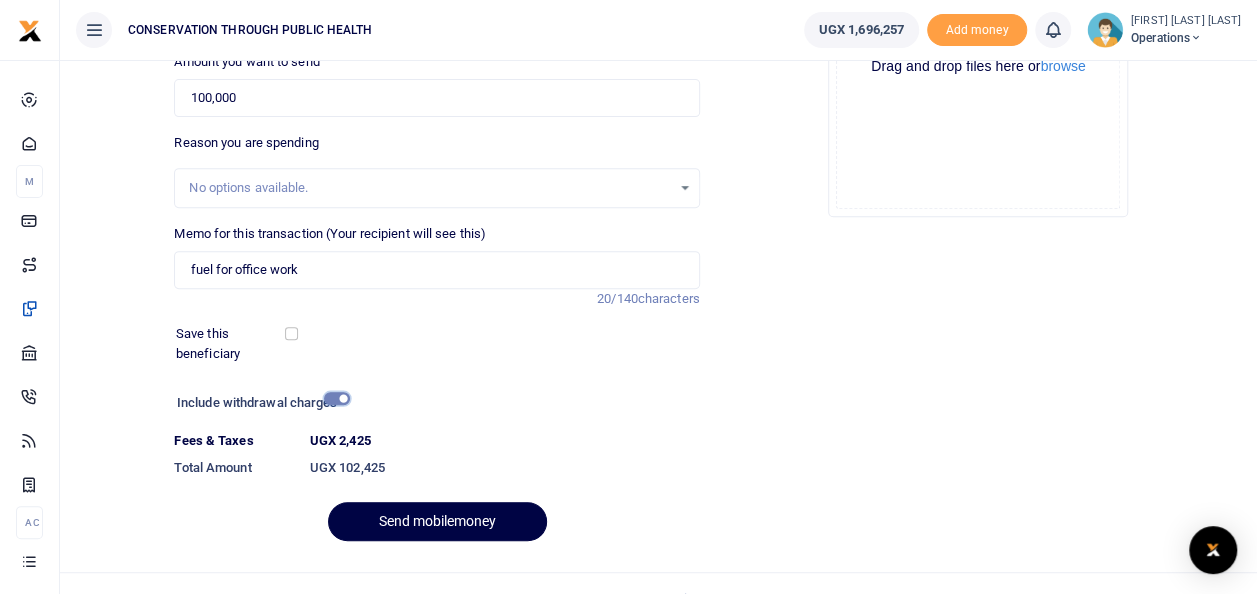 scroll, scrollTop: 345, scrollLeft: 0, axis: vertical 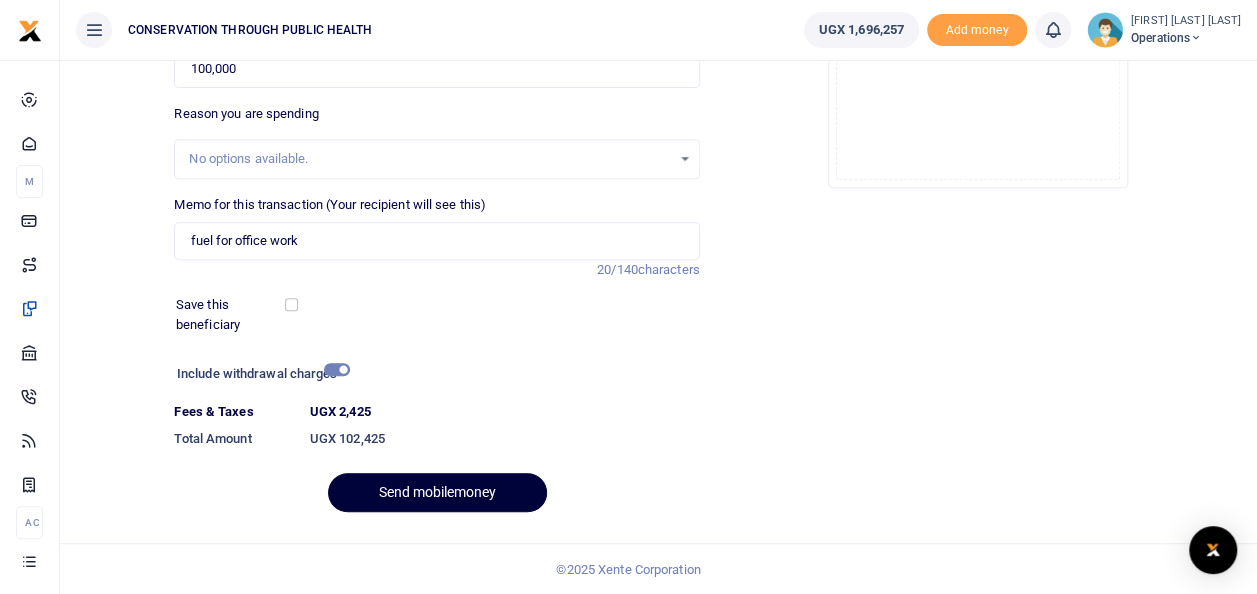 click on "Send mobilemoney" at bounding box center (437, 492) 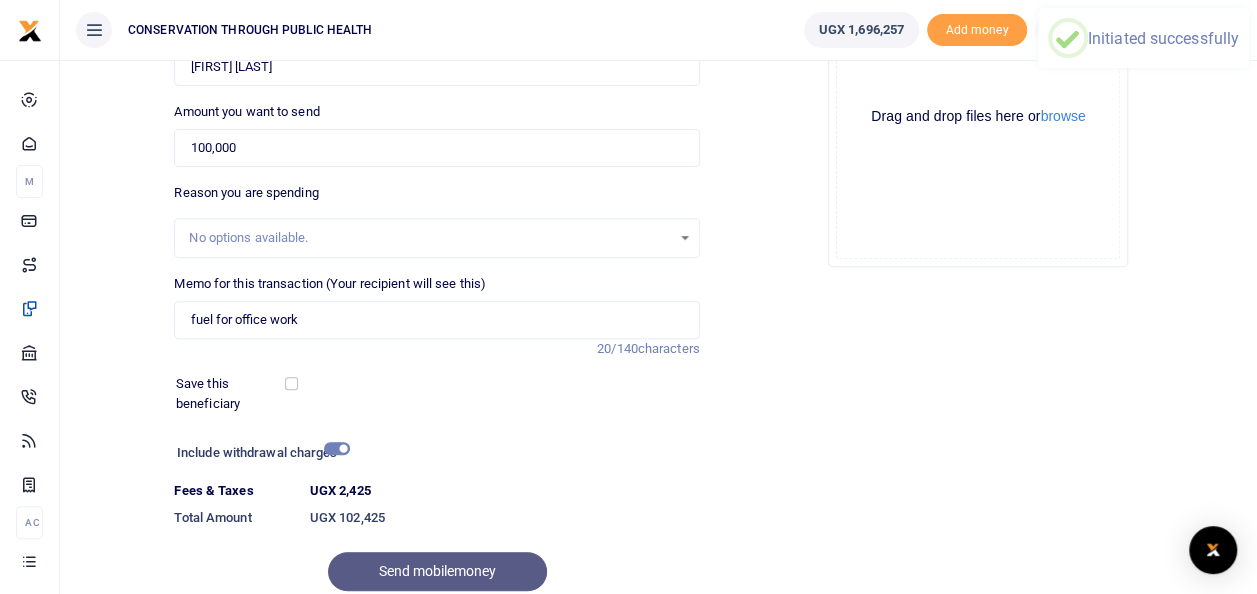 scroll, scrollTop: 231, scrollLeft: 0, axis: vertical 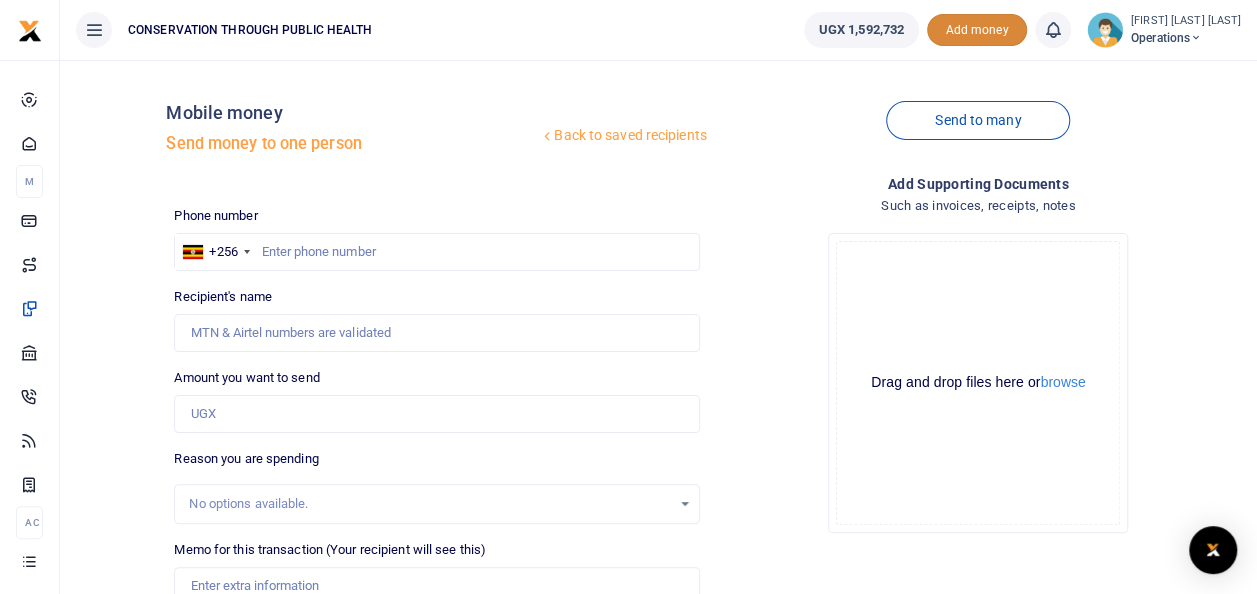 click on "Add money" at bounding box center (977, 30) 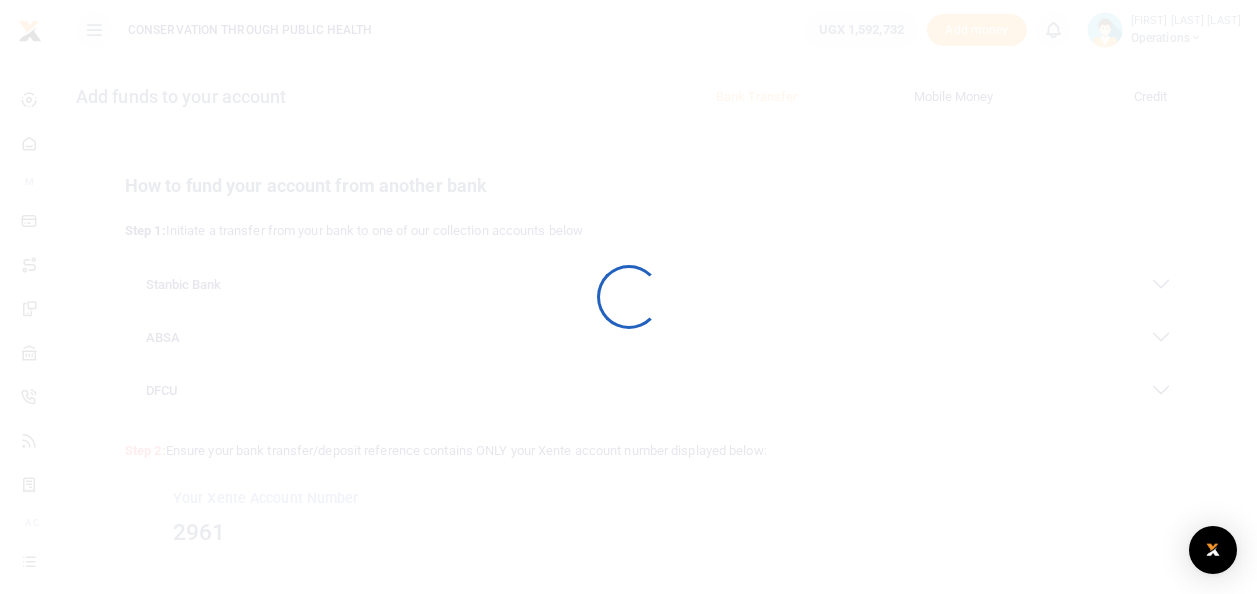 scroll, scrollTop: 0, scrollLeft: 0, axis: both 